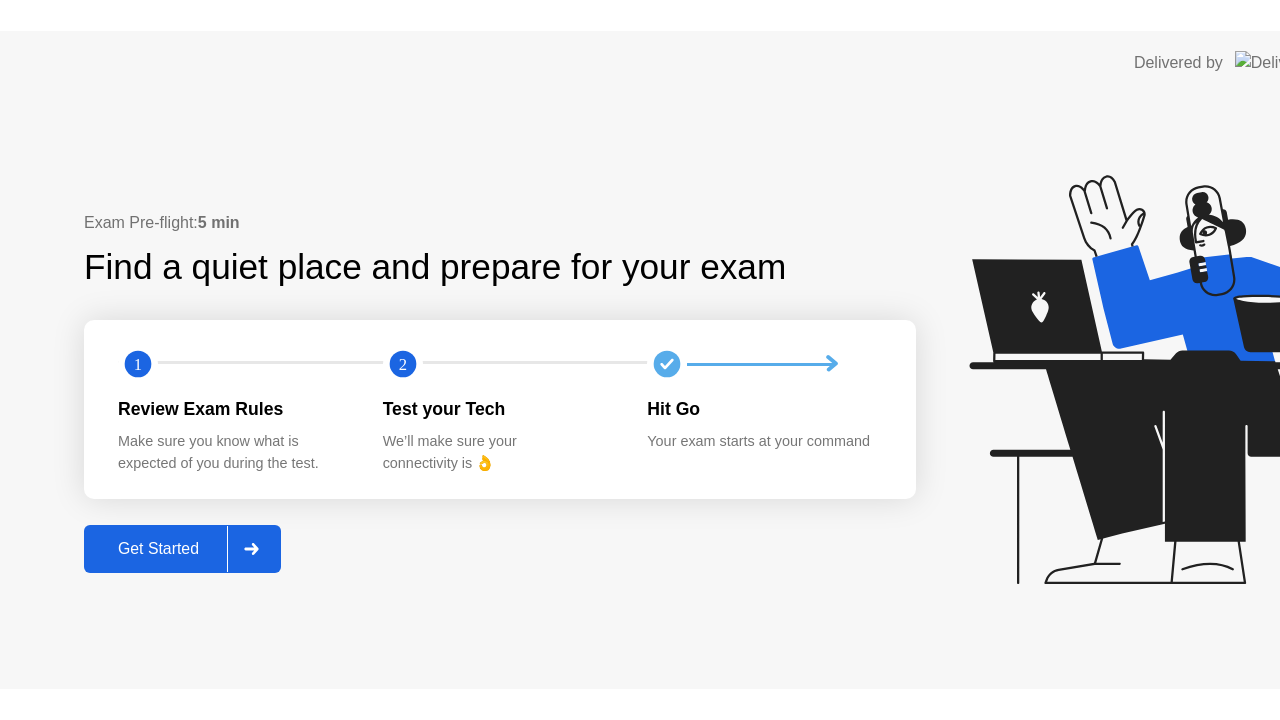 scroll, scrollTop: 0, scrollLeft: 0, axis: both 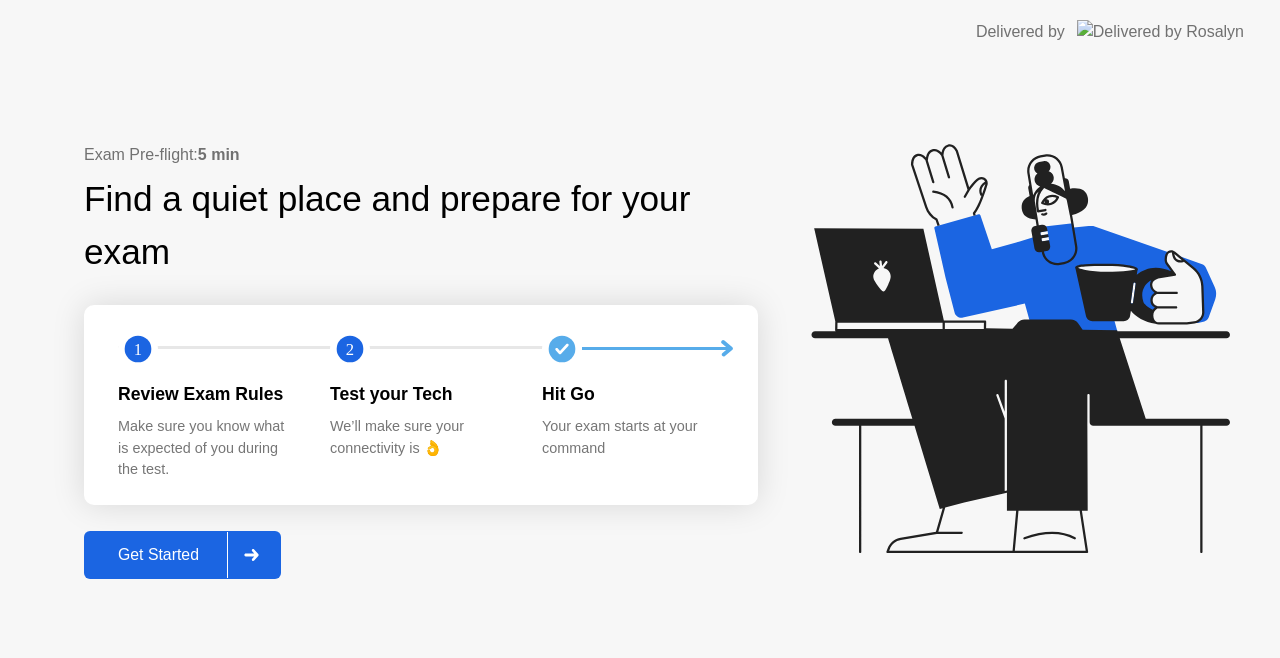 click on "Get Started" 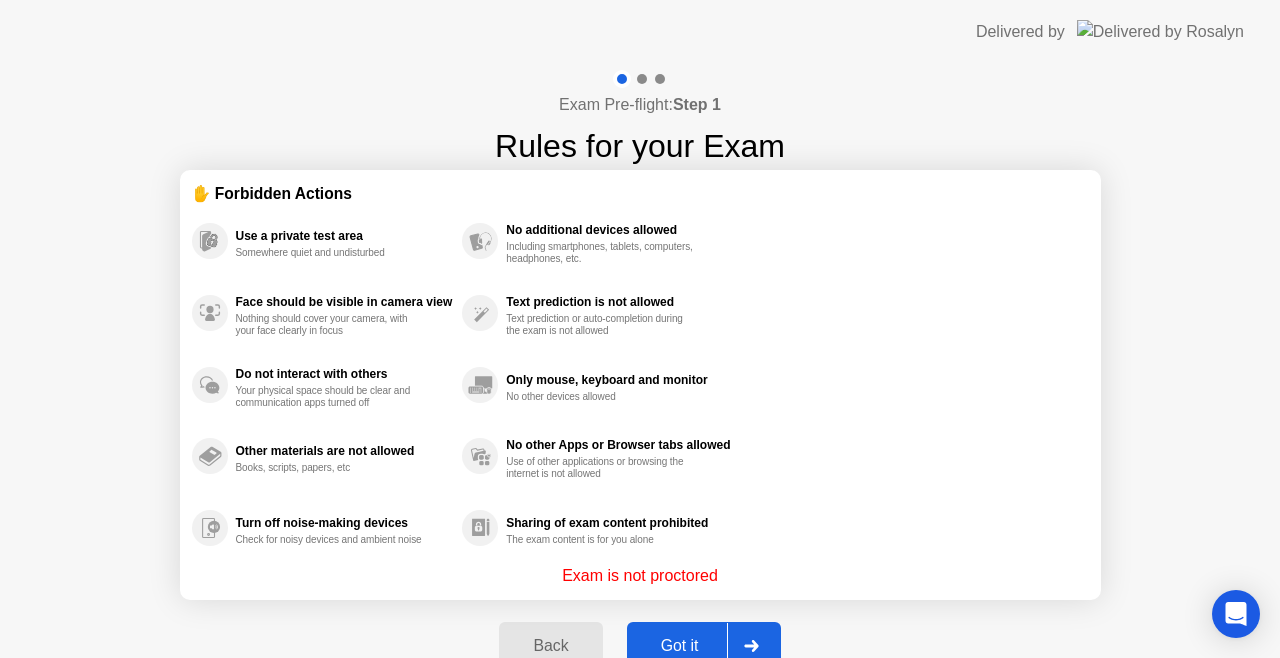 click on "Got it" 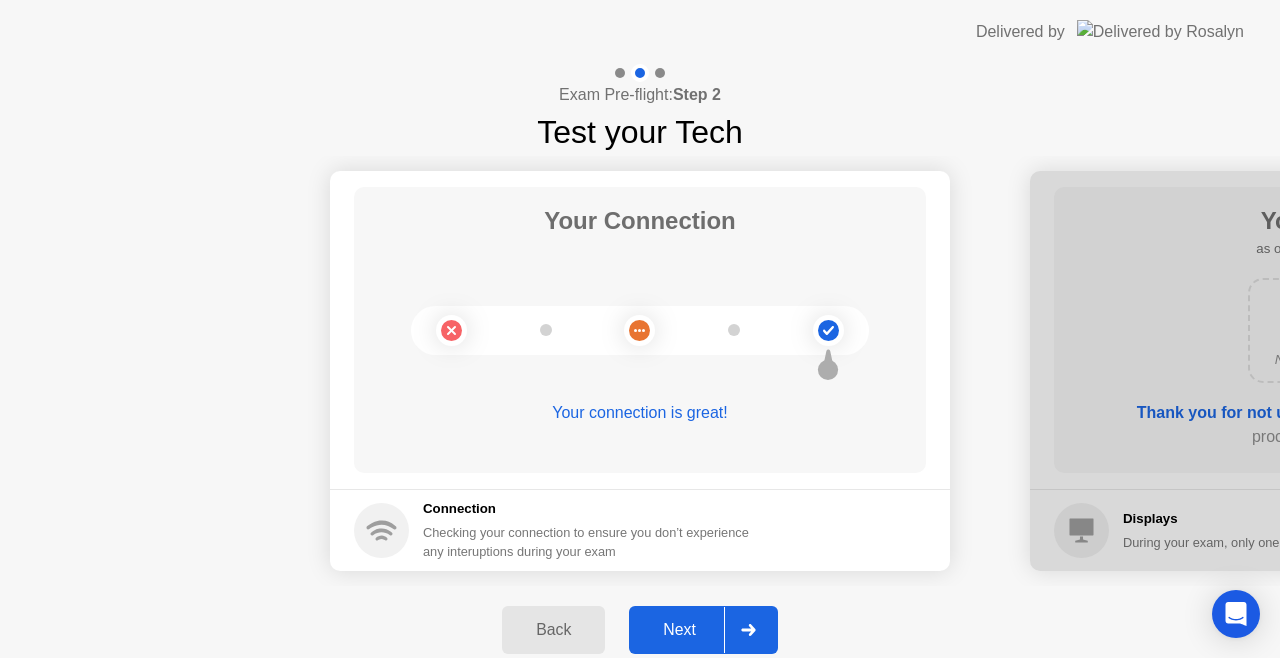 click on "Next" 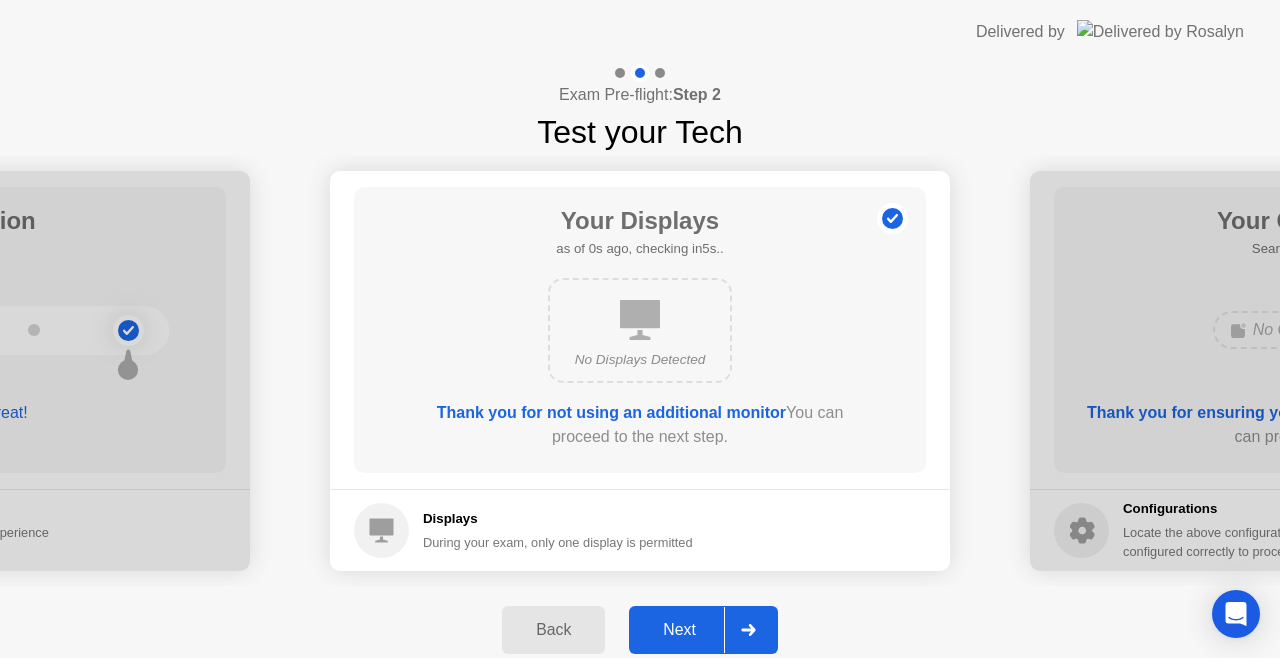 click on "Next" 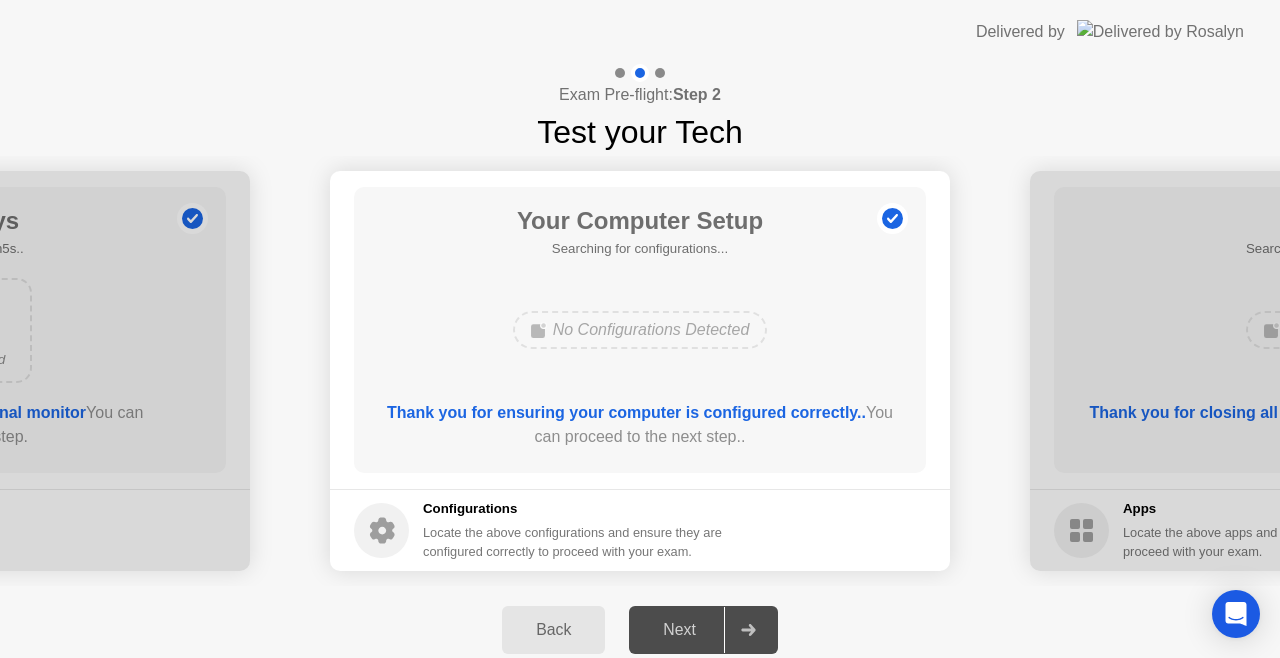click on "Next" 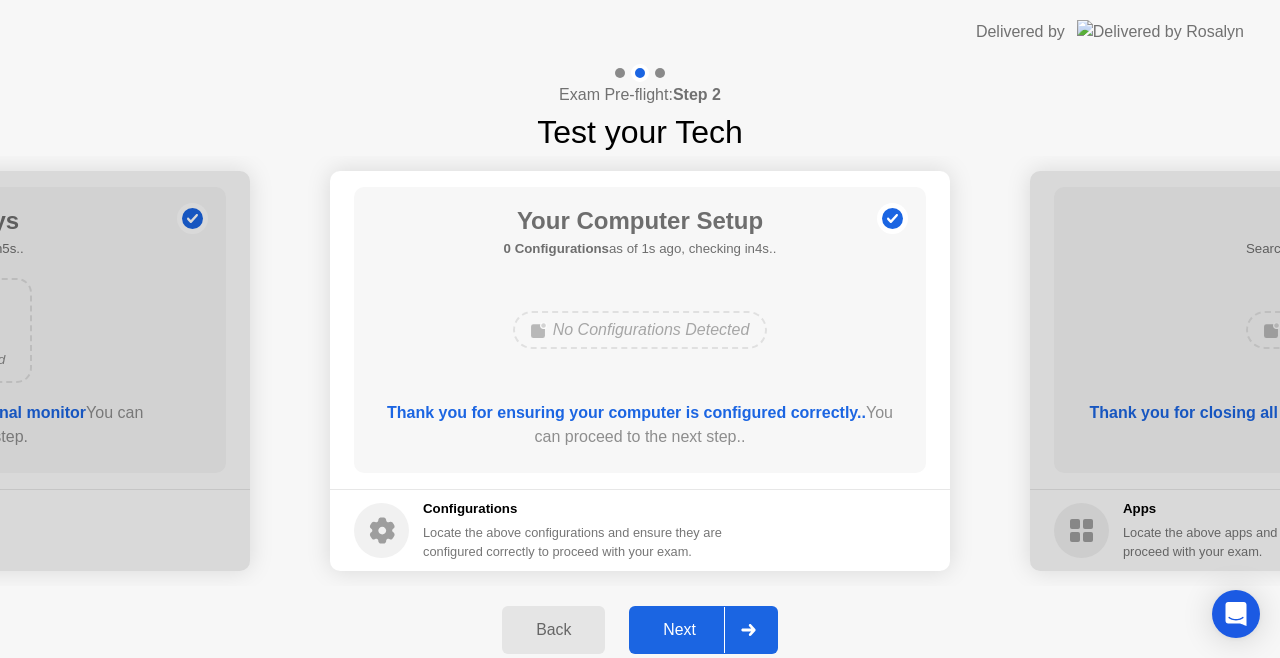 click on "Next" 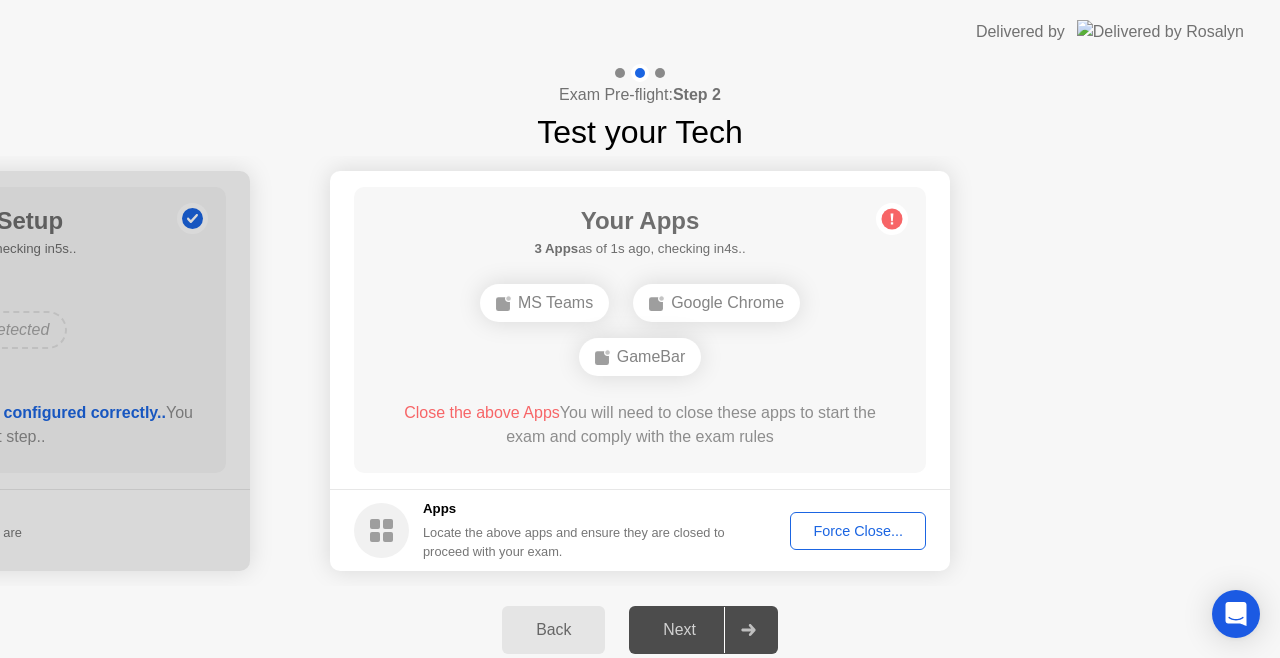 click on "Force Close..." 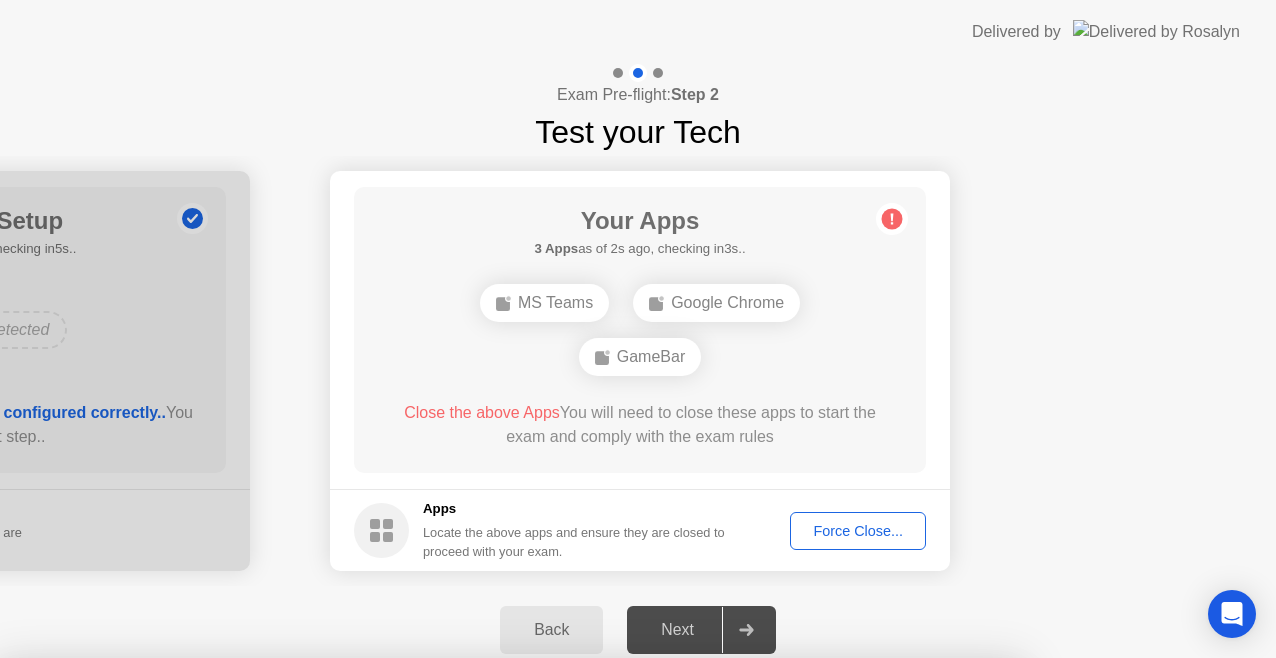 click on "Confirm" at bounding box center (577, 934) 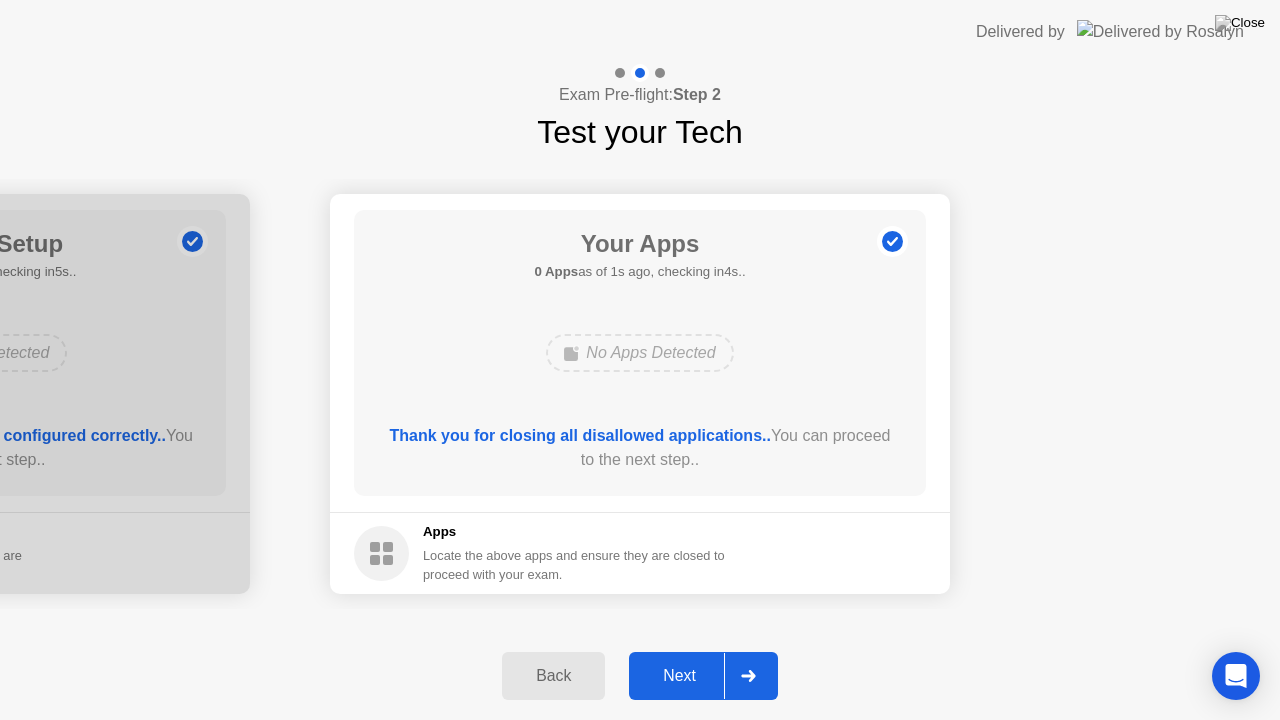 click on "Next" 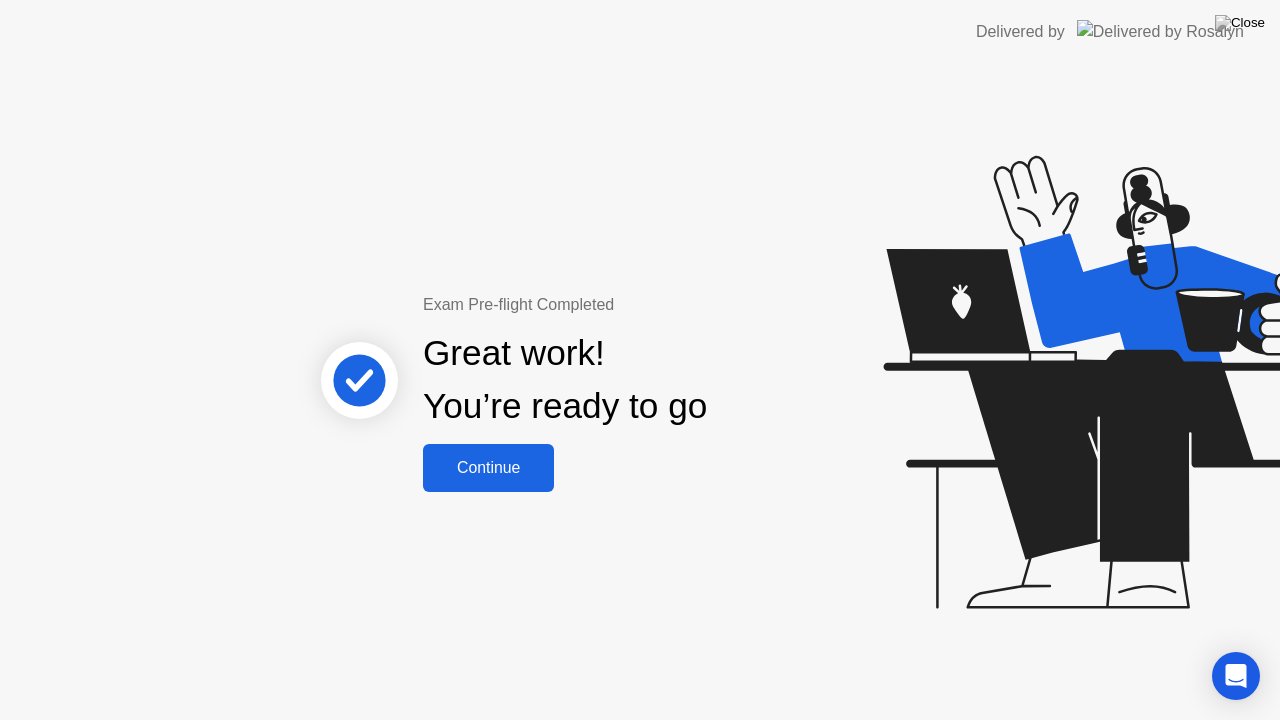 click on "Continue" 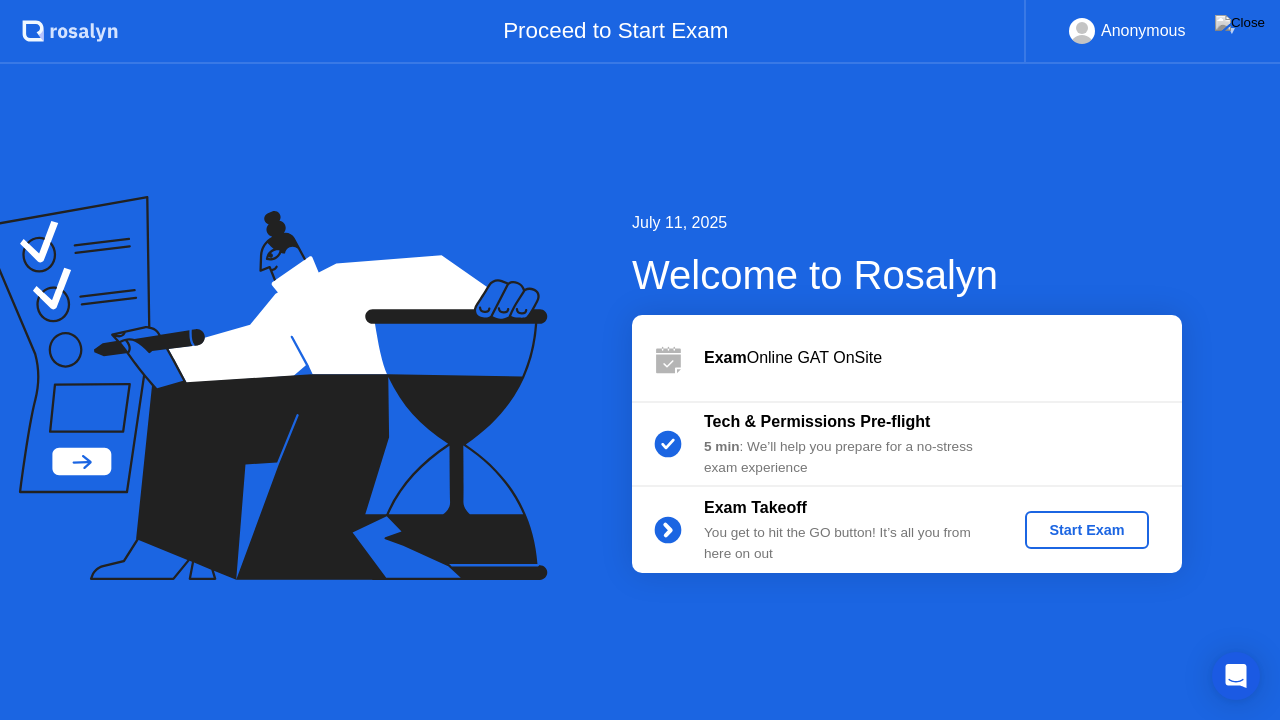 click on "Start Exam" 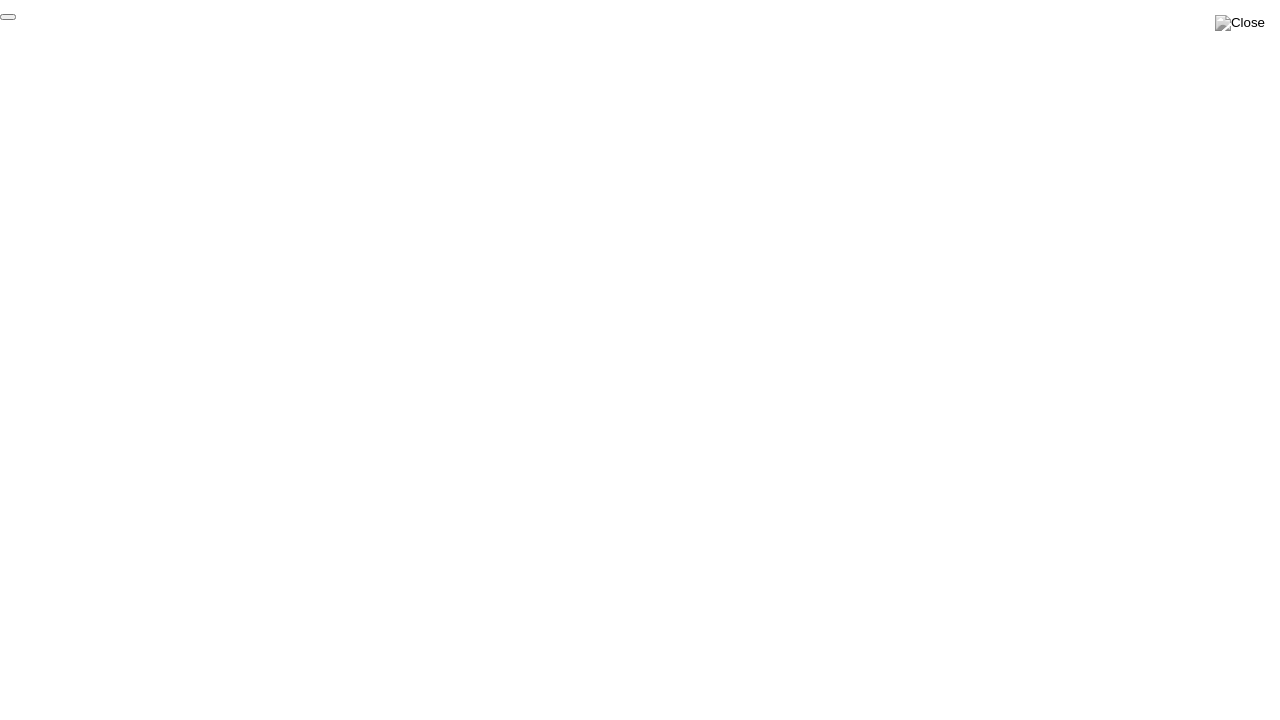 click on "End Proctoring Session" 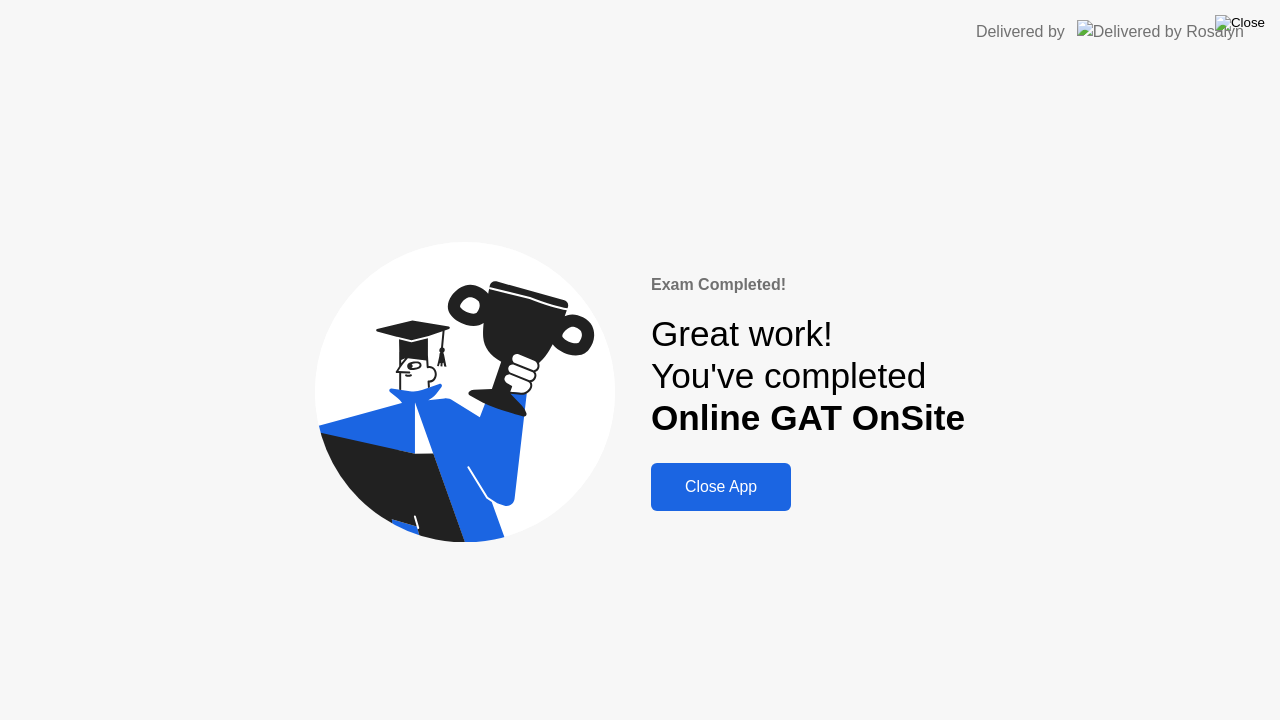 click at bounding box center [1240, 23] 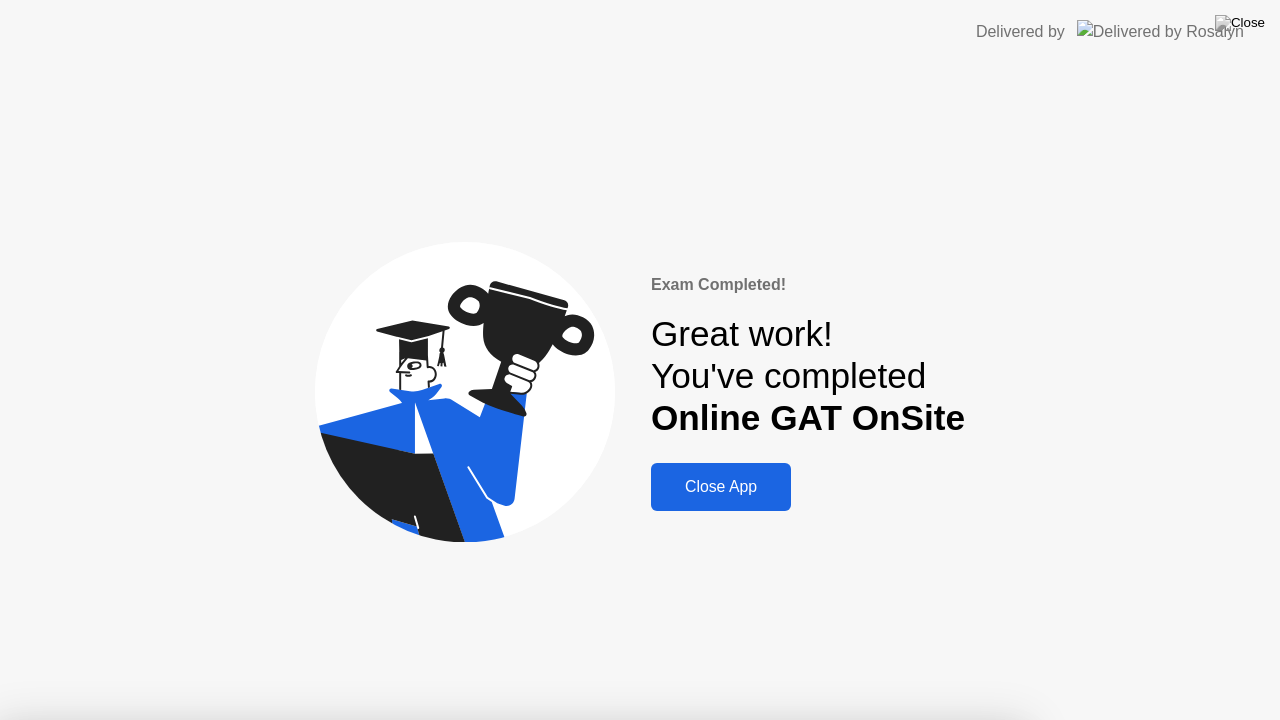 click on "Yes" at bounding box center [464, 833] 